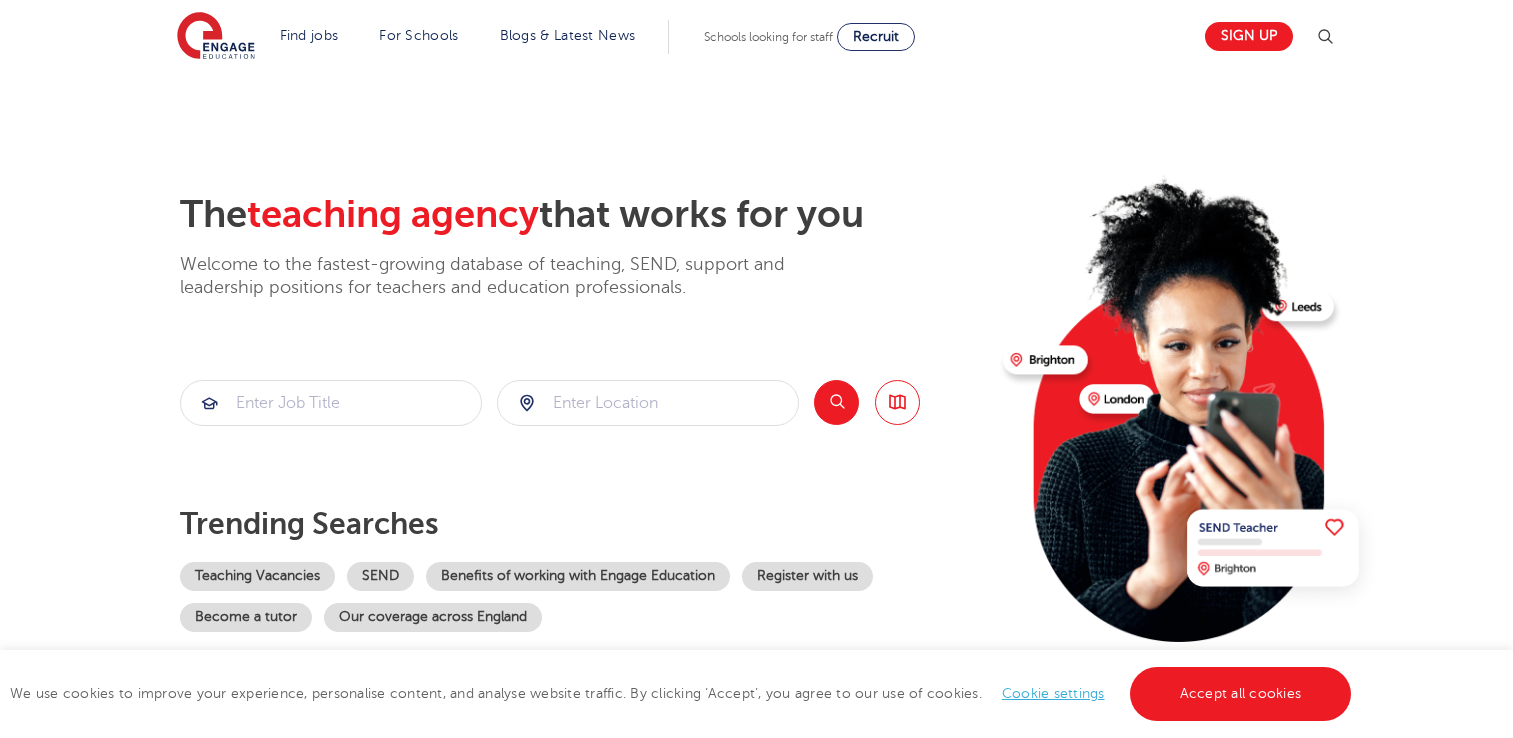 scroll, scrollTop: 0, scrollLeft: 0, axis: both 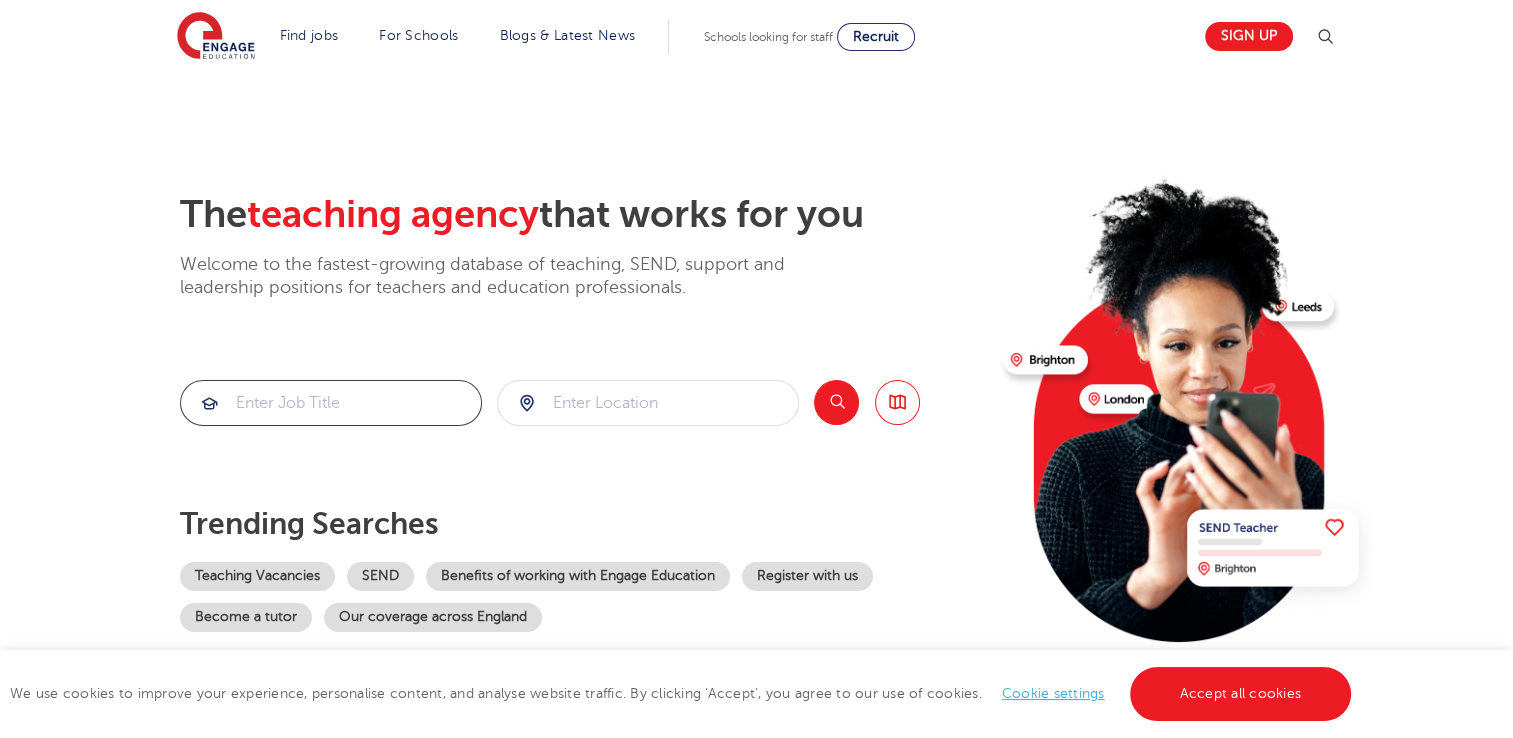 click at bounding box center (331, 403) 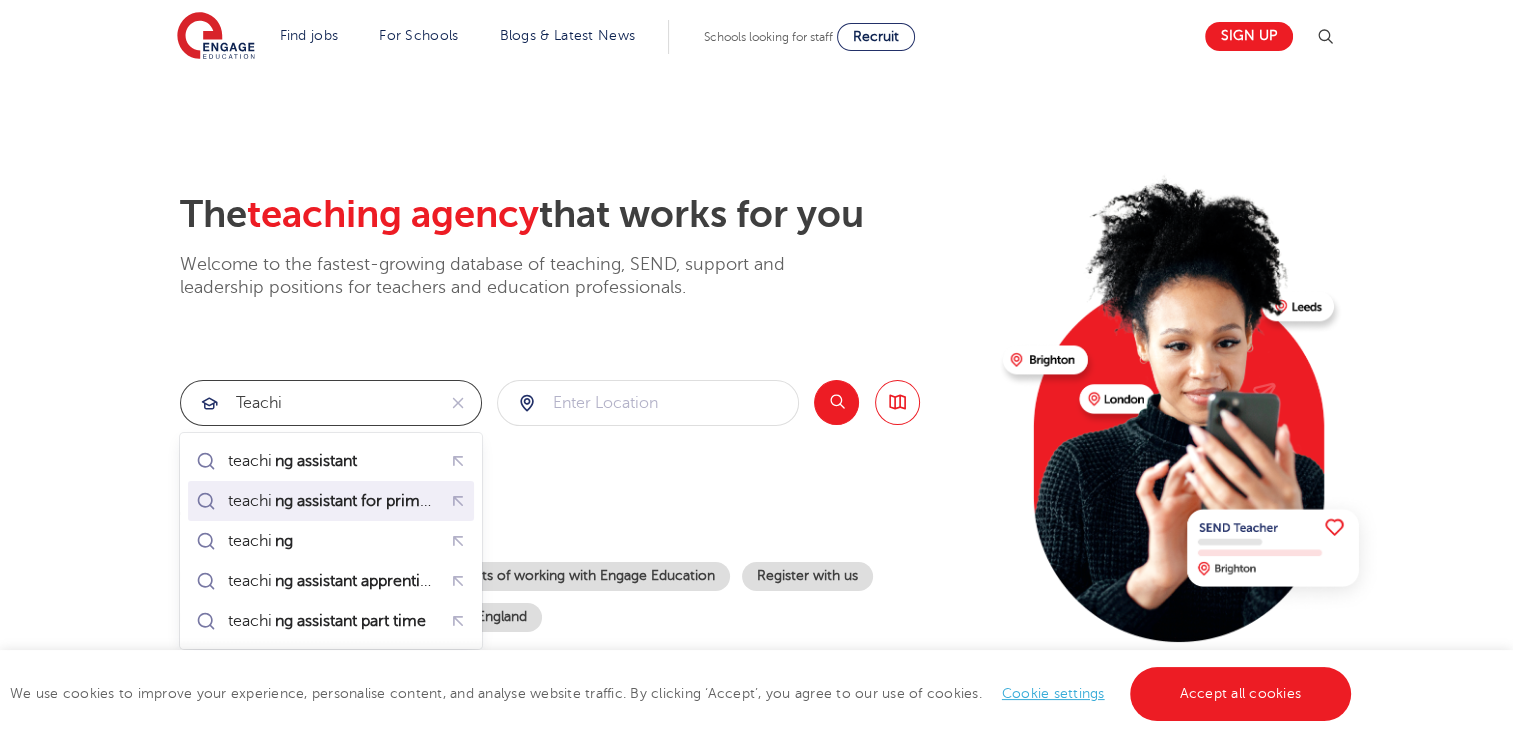 click on "ng assistant for primary" at bounding box center (358, 501) 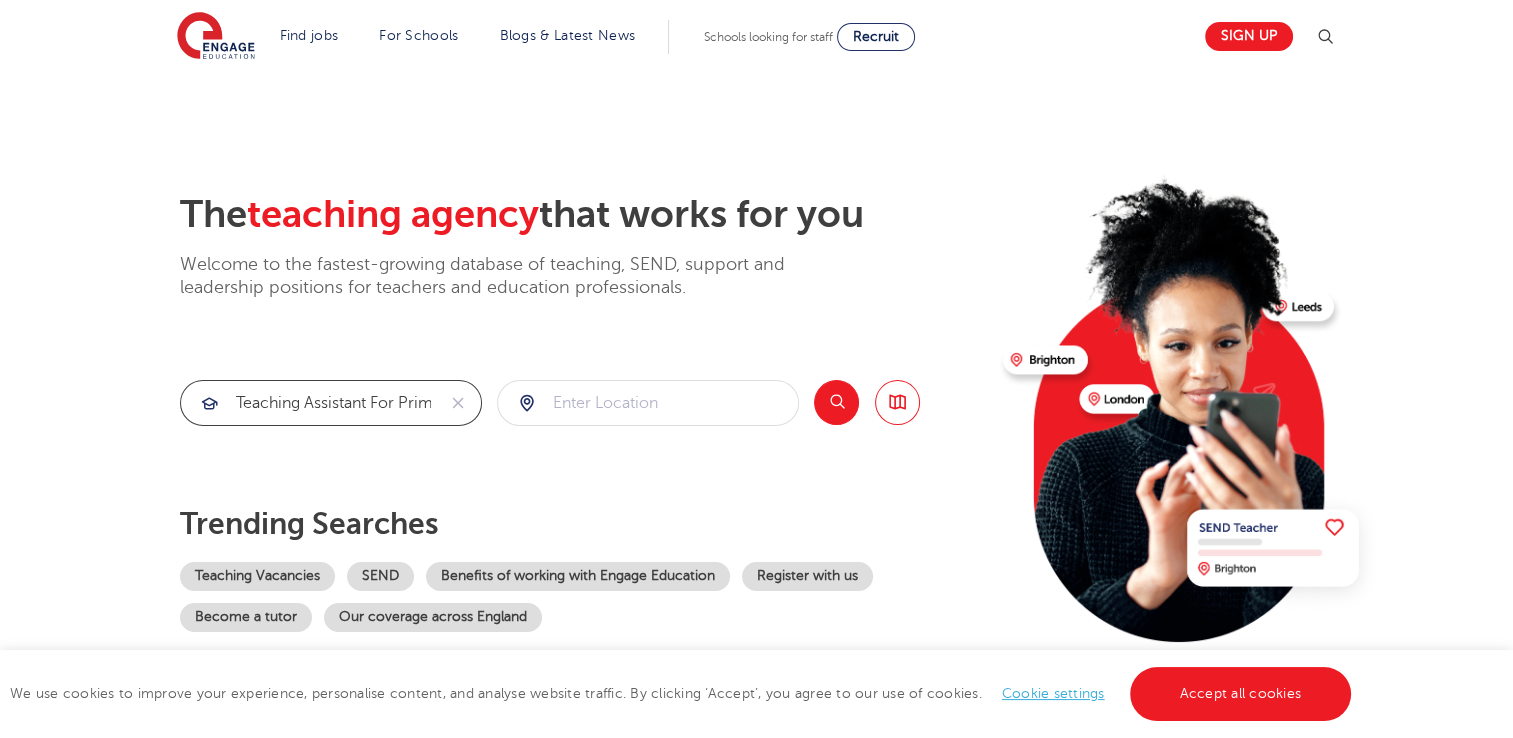 type on "teaching assistant for primary" 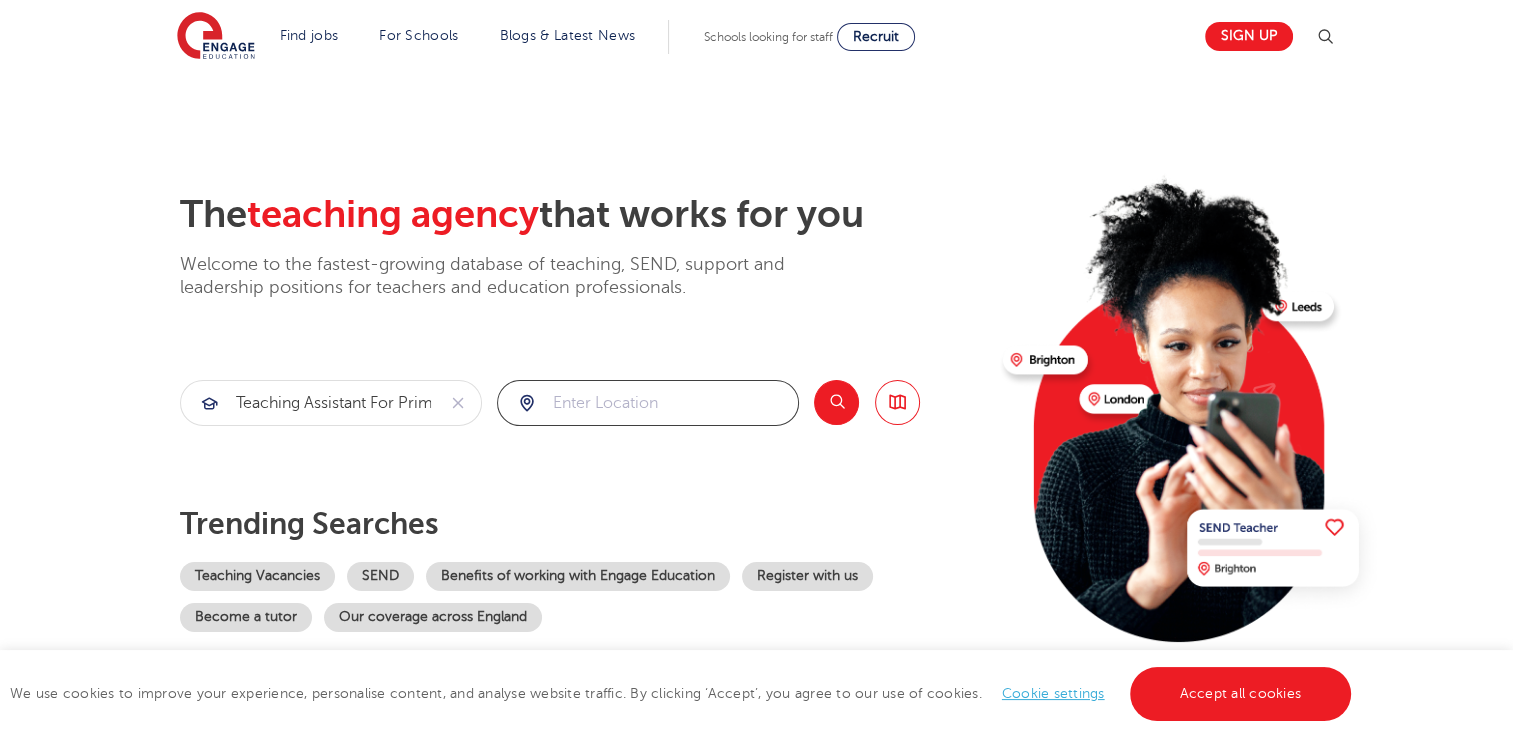 click at bounding box center (648, 403) 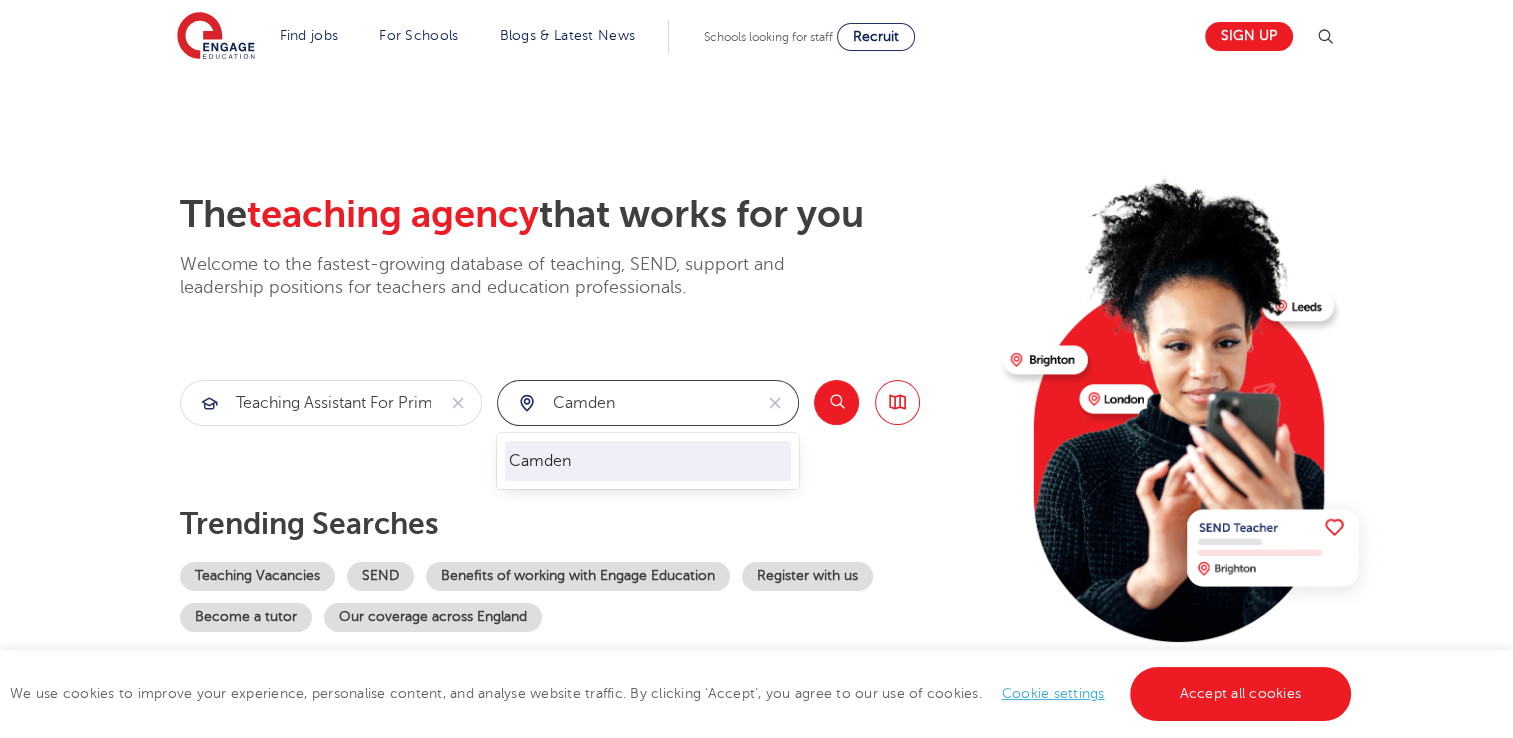 click on "Camden" at bounding box center [648, 461] 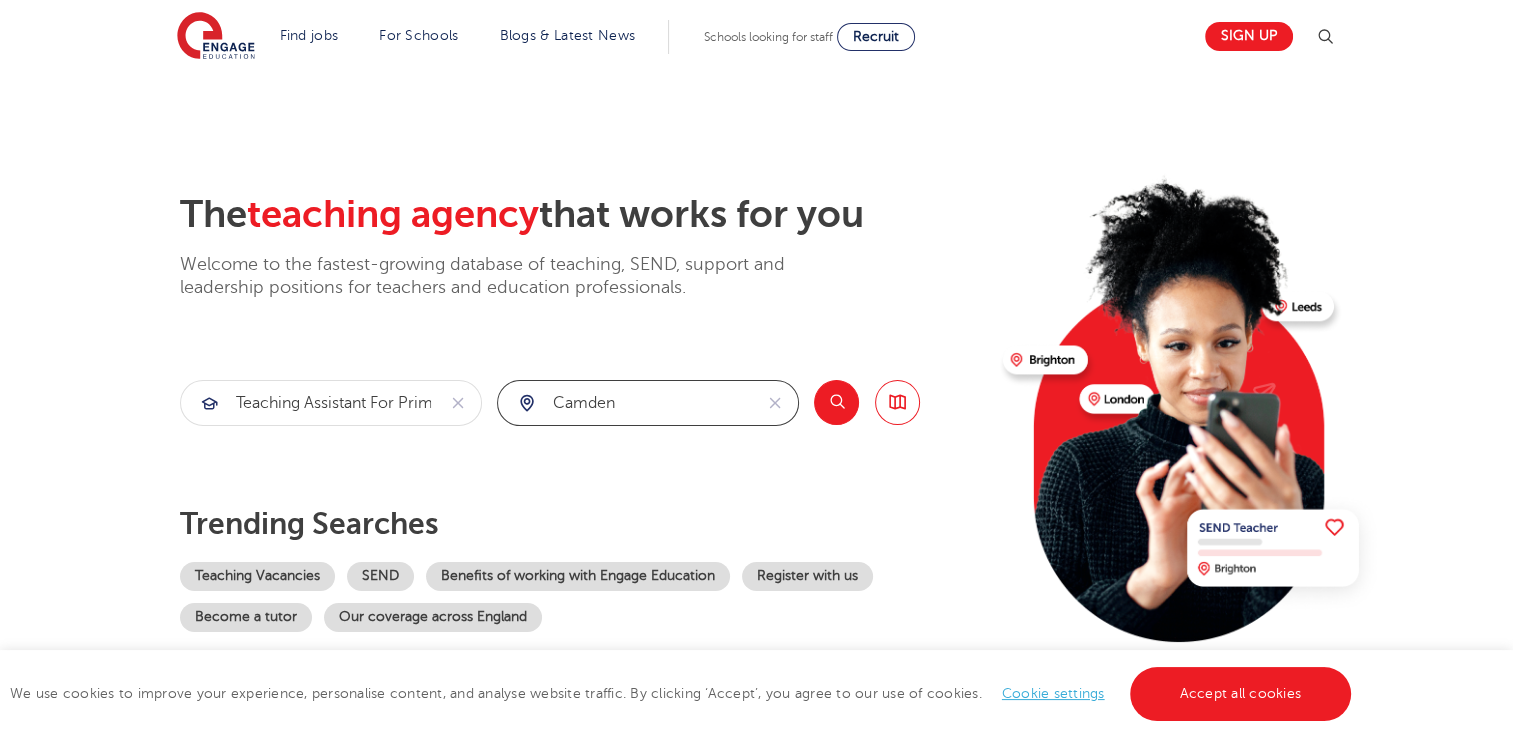 type on "Camden" 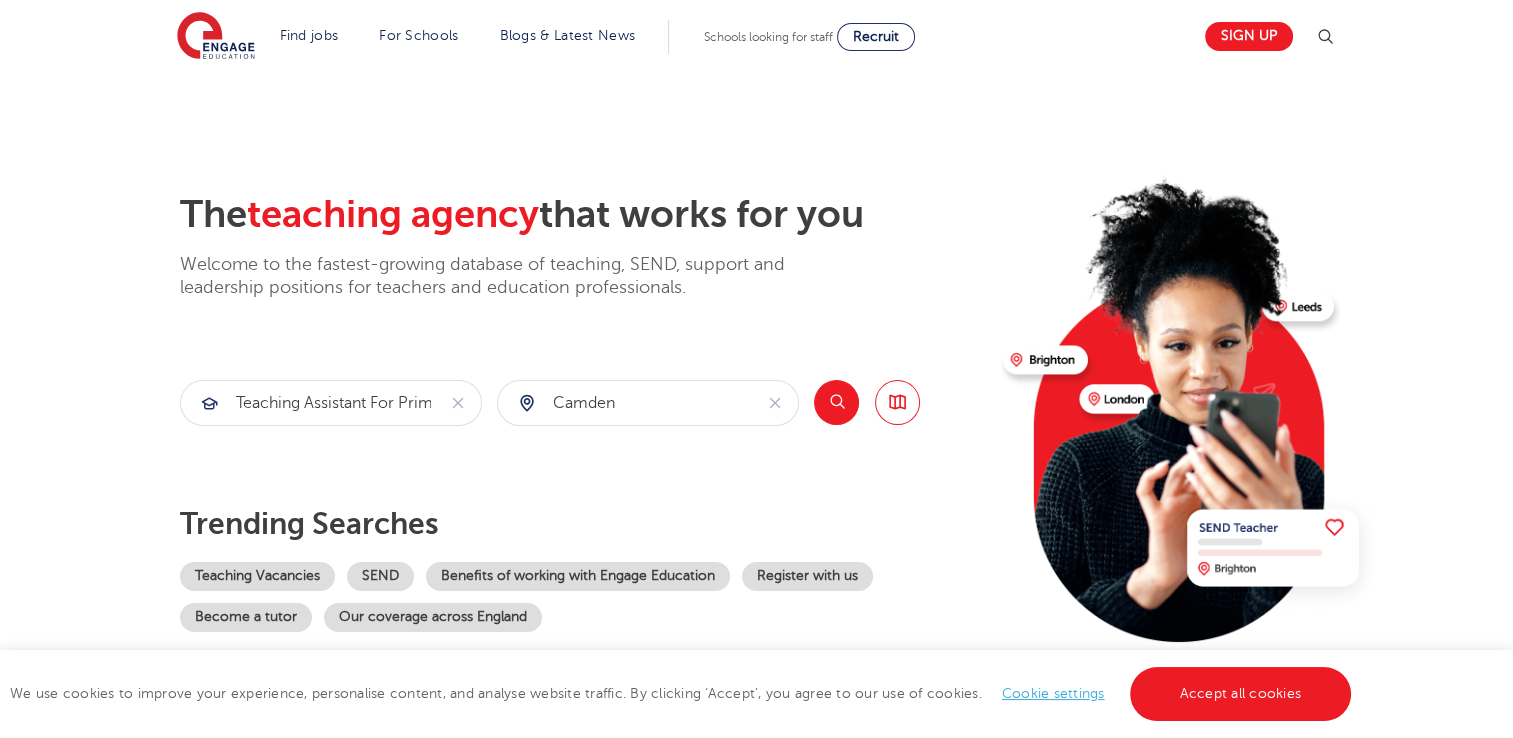 click on "Search" at bounding box center [836, 402] 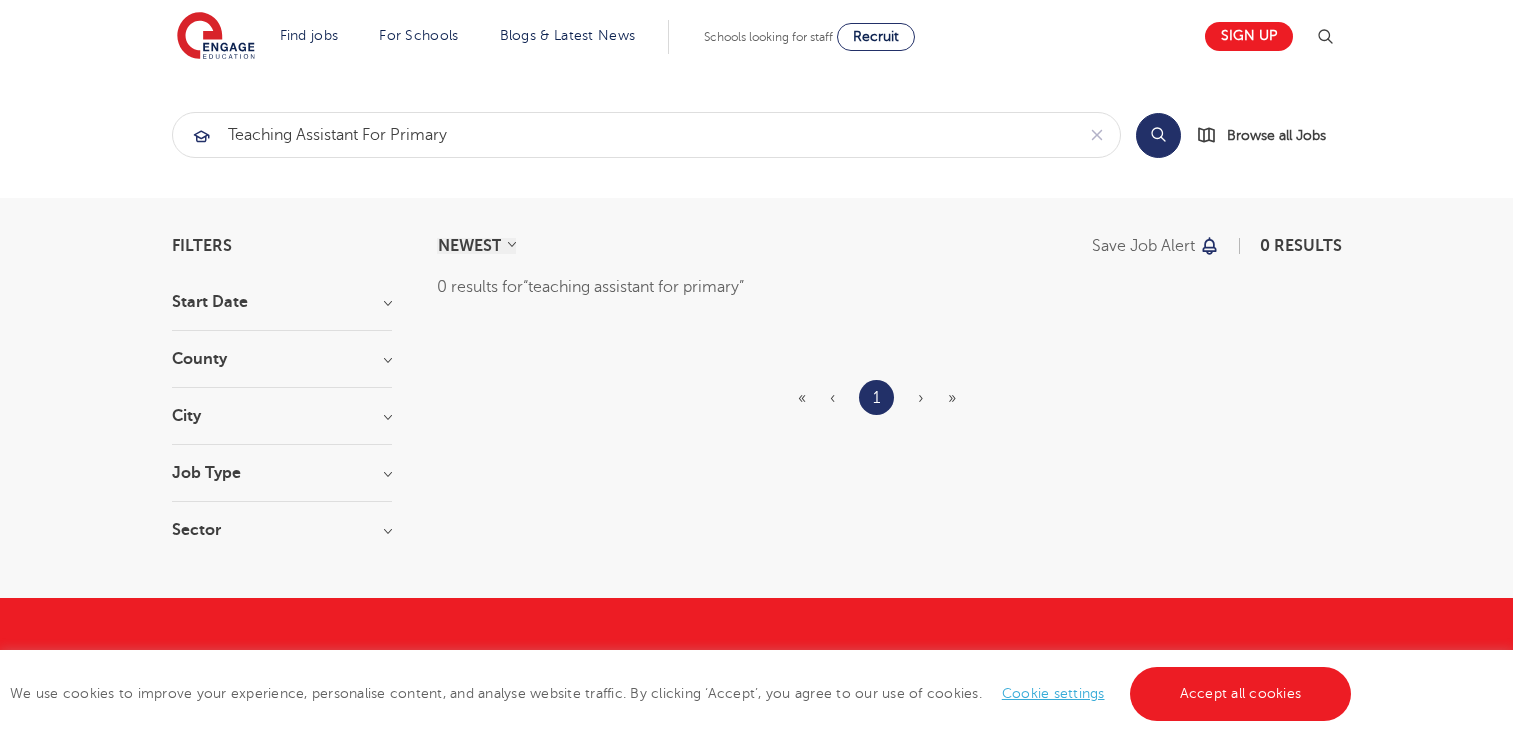 scroll, scrollTop: 0, scrollLeft: 0, axis: both 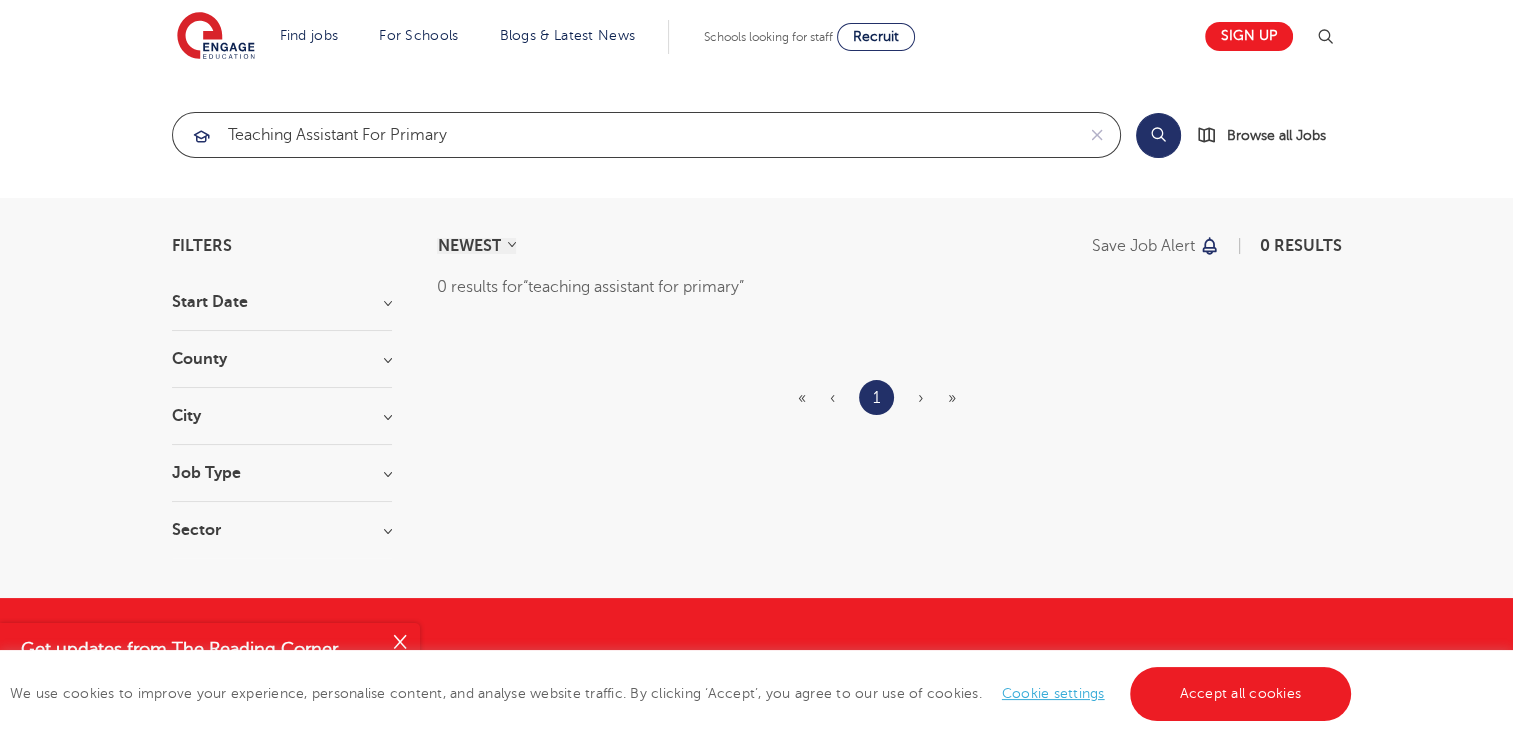 click on "teaching assistant for primary" at bounding box center [623, 135] 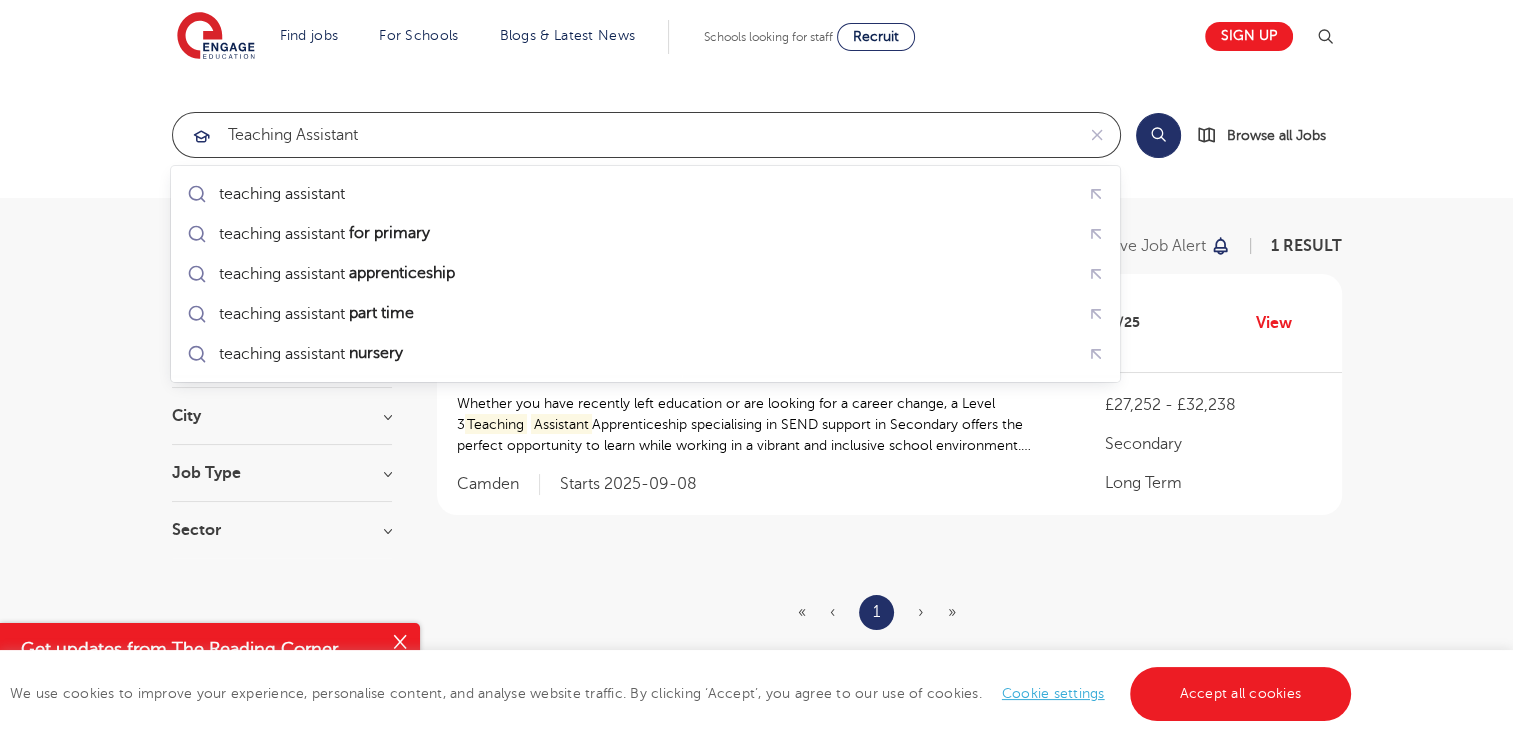type on "teaching assistant" 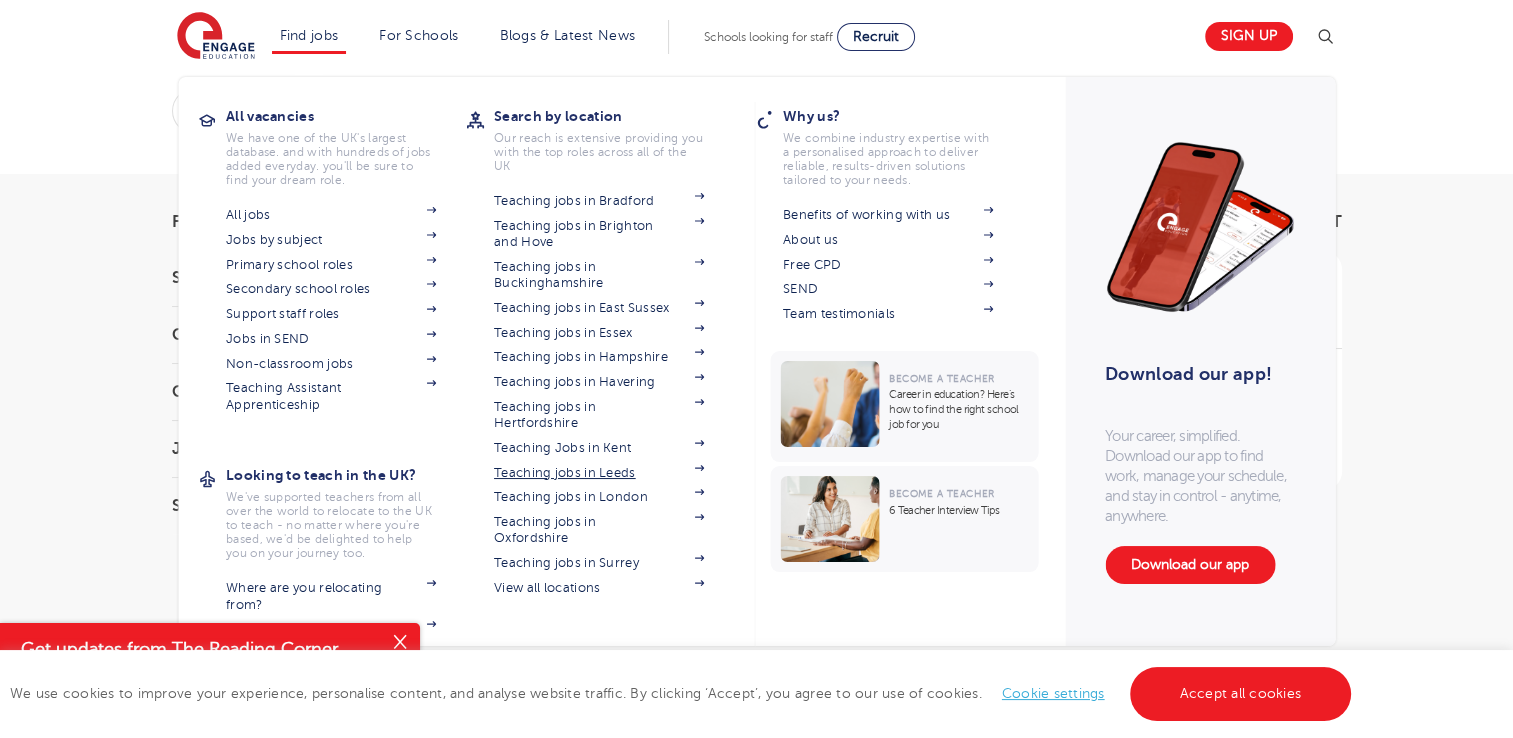 scroll, scrollTop: 24, scrollLeft: 0, axis: vertical 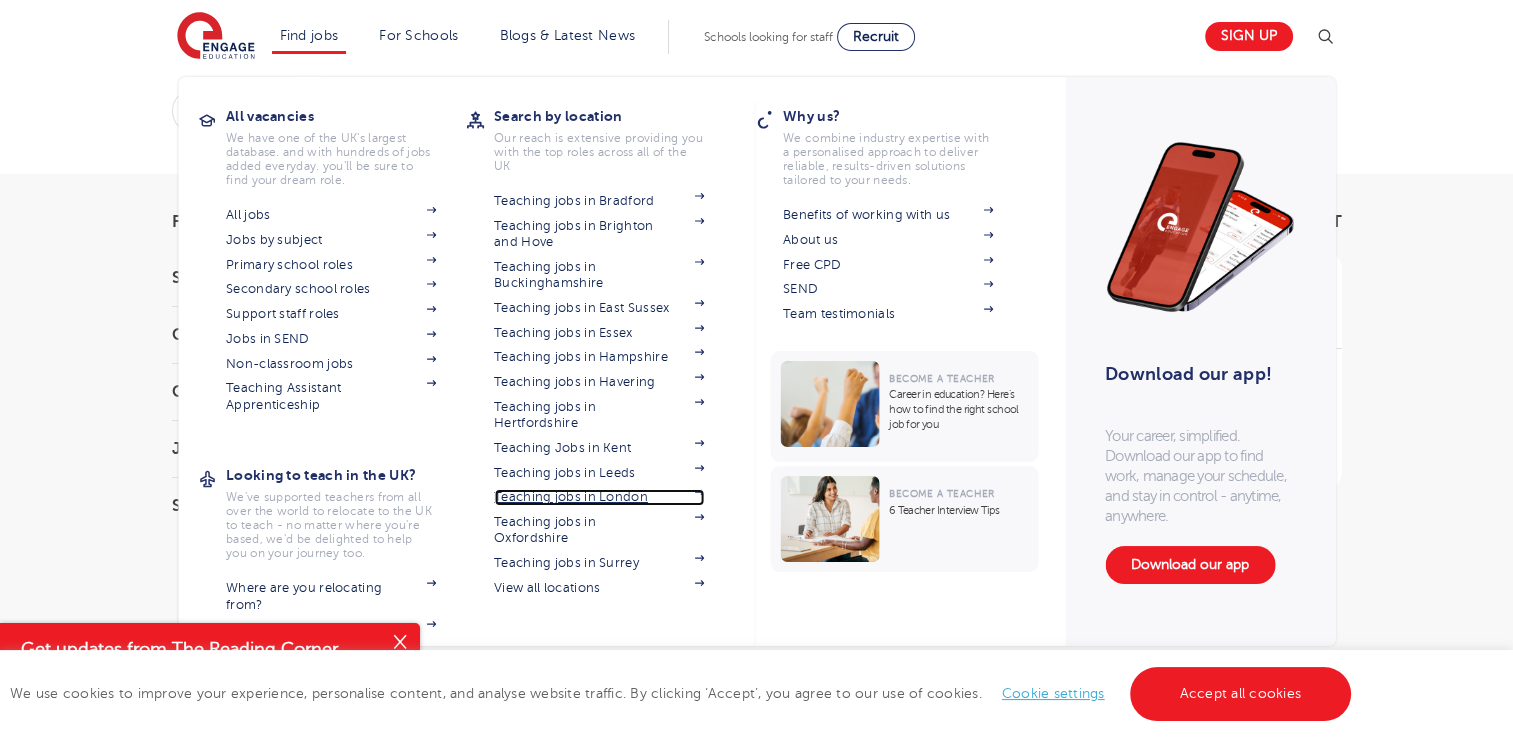 click on "Teaching jobs in London" at bounding box center (599, 497) 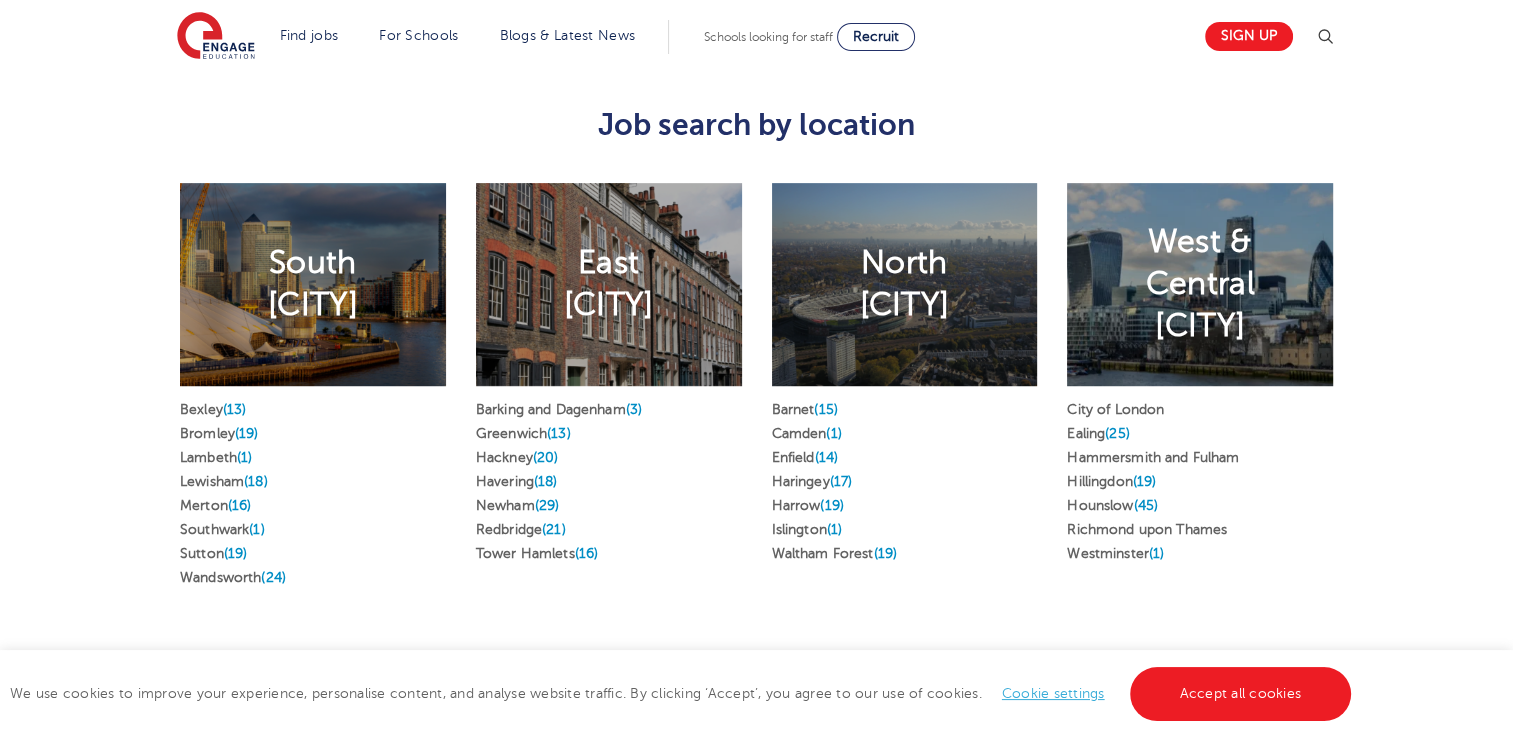 scroll, scrollTop: 1011, scrollLeft: 0, axis: vertical 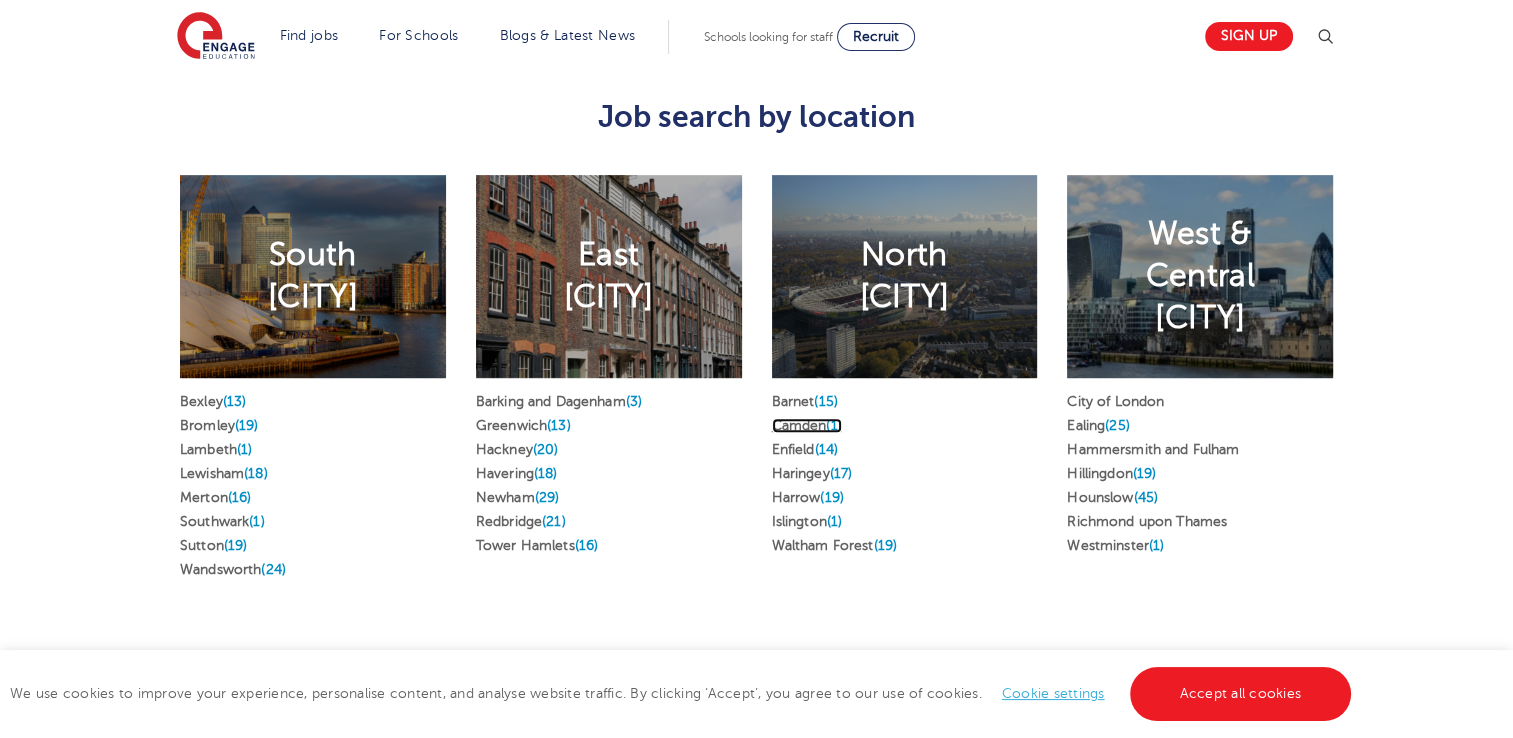 click on "Camden                                                   (1)" at bounding box center [807, 425] 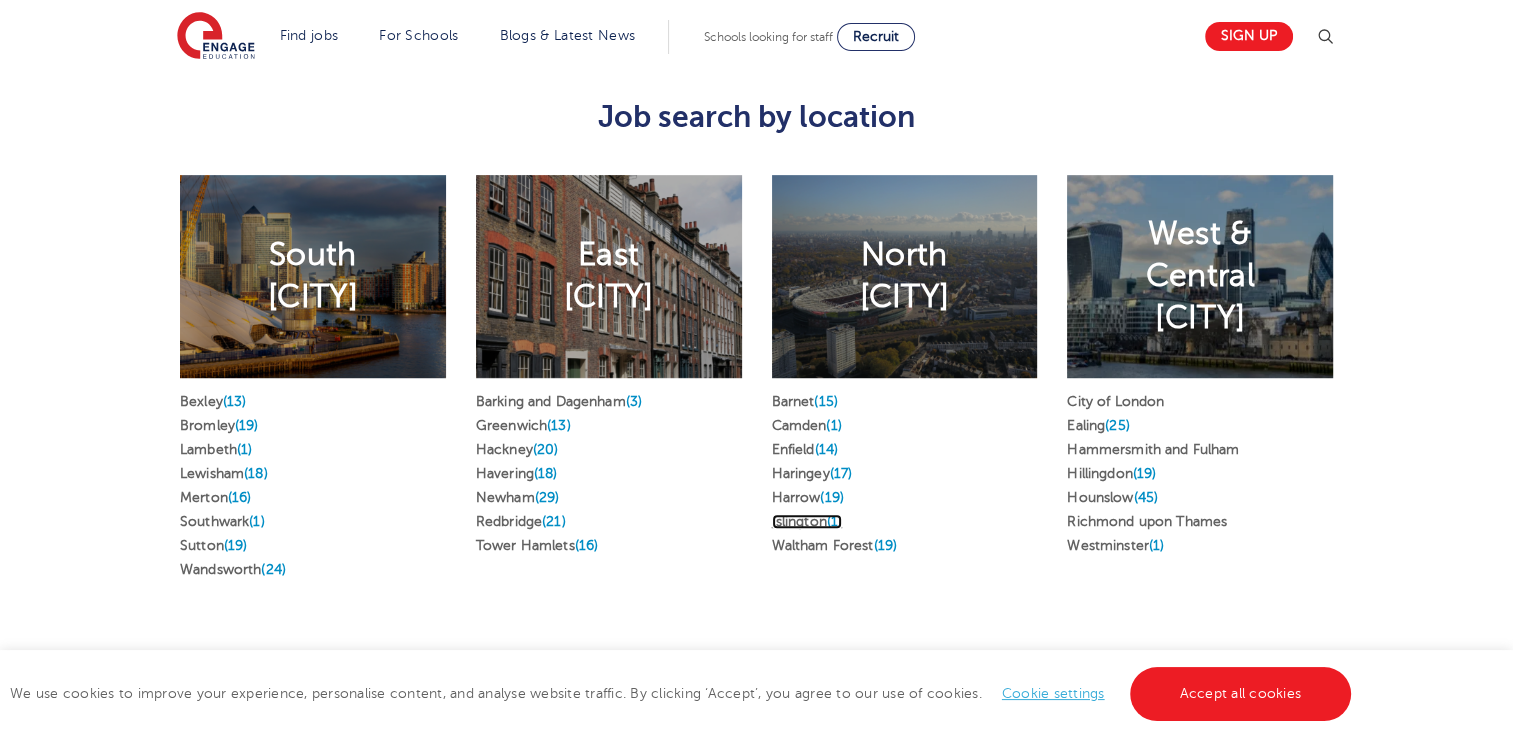 click on "Islington                                                   (1)" at bounding box center (807, 521) 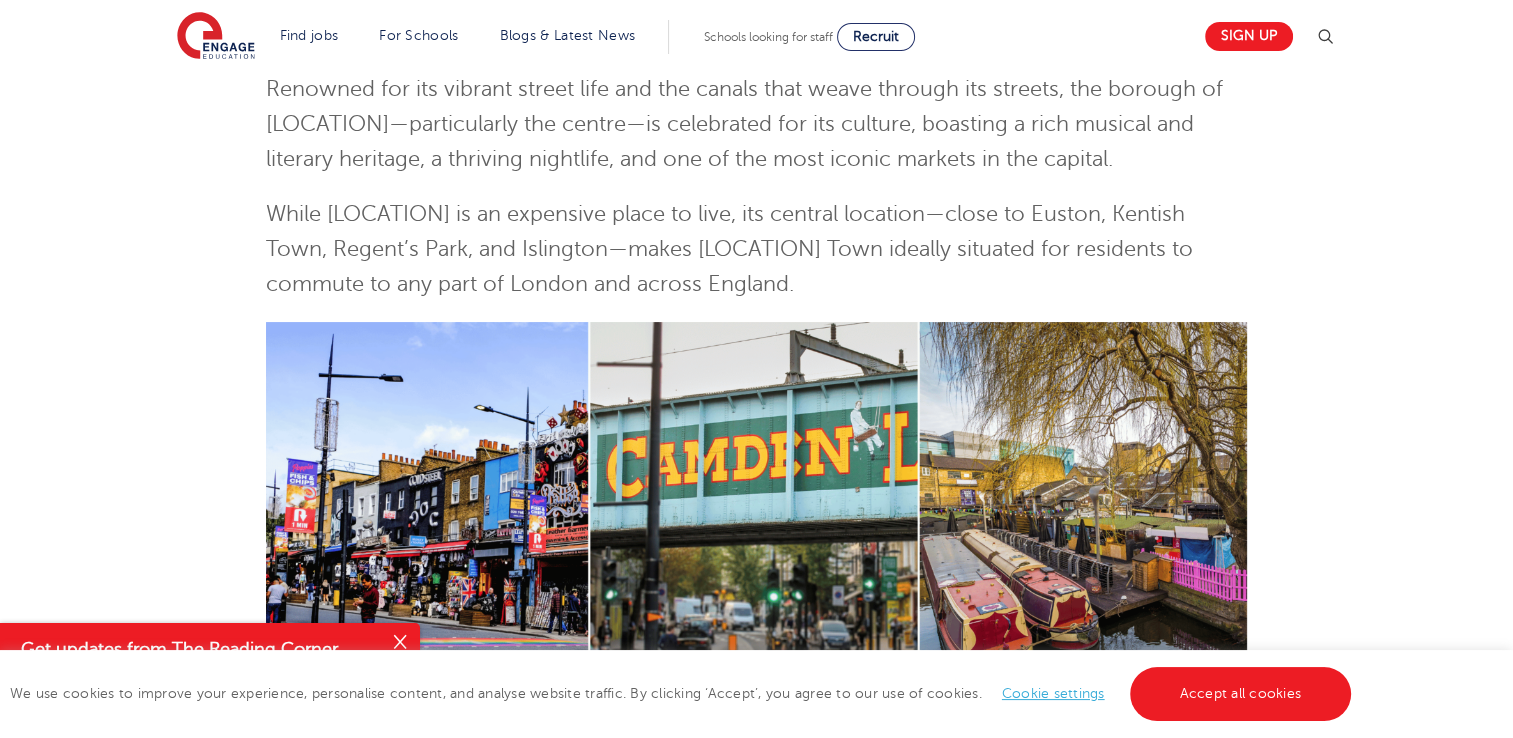 scroll, scrollTop: 0, scrollLeft: 0, axis: both 